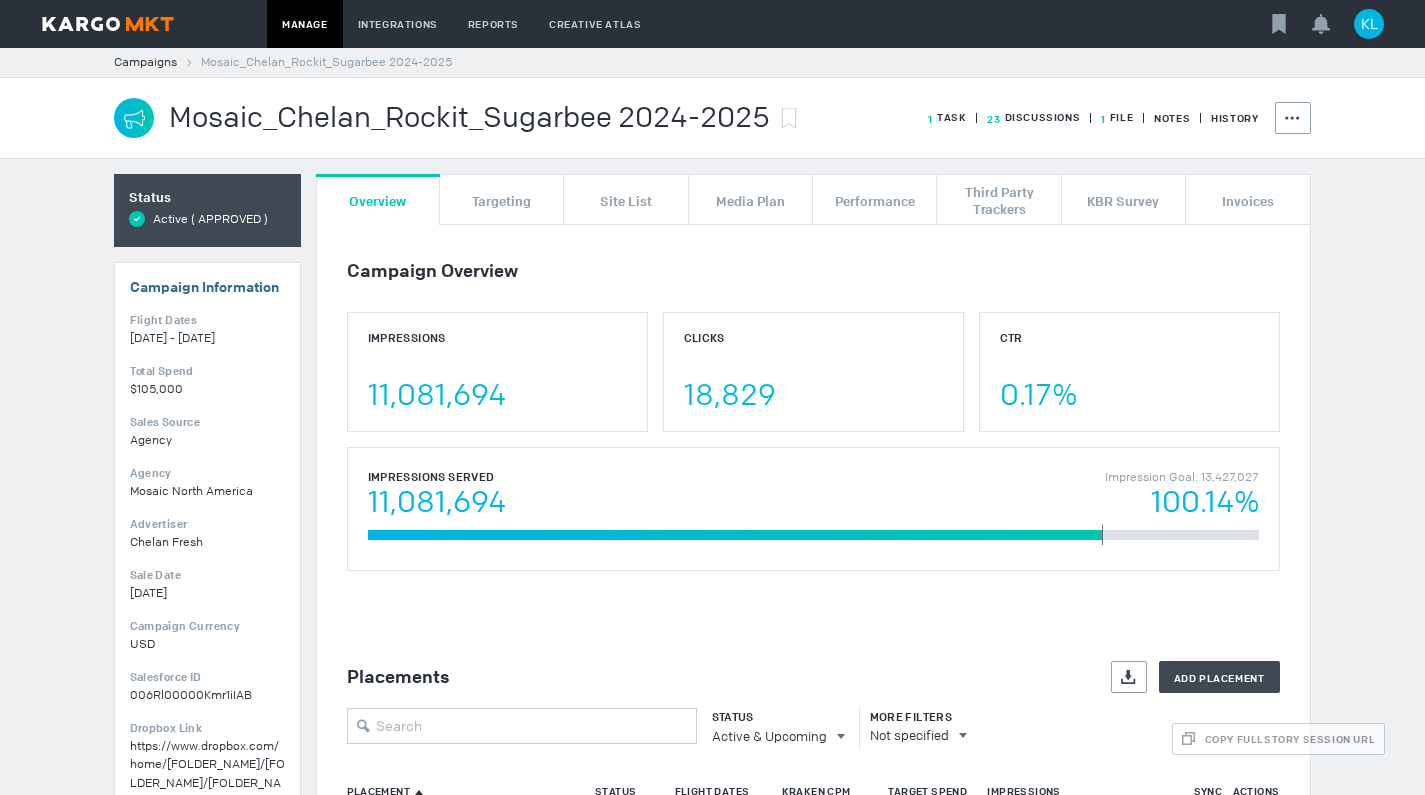 scroll, scrollTop: 0, scrollLeft: 0, axis: both 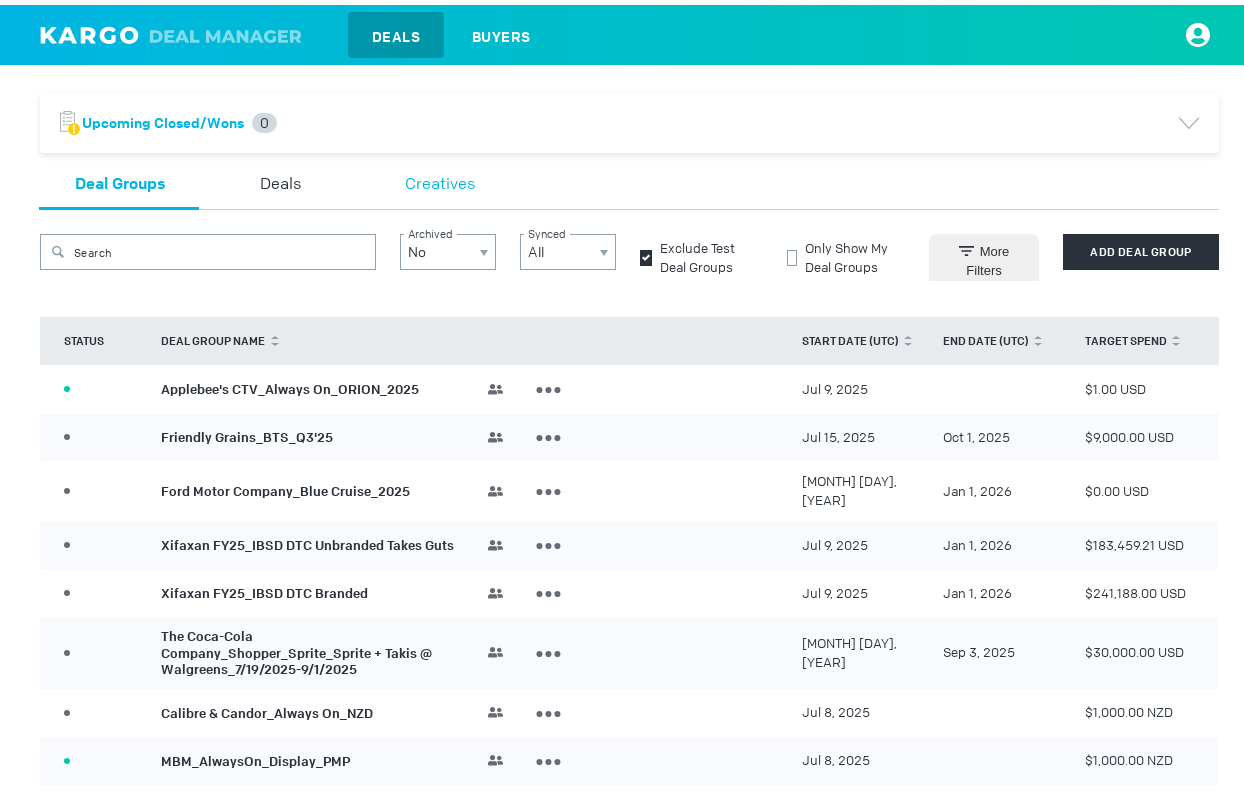click on "Creatives" at bounding box center (440, 180) 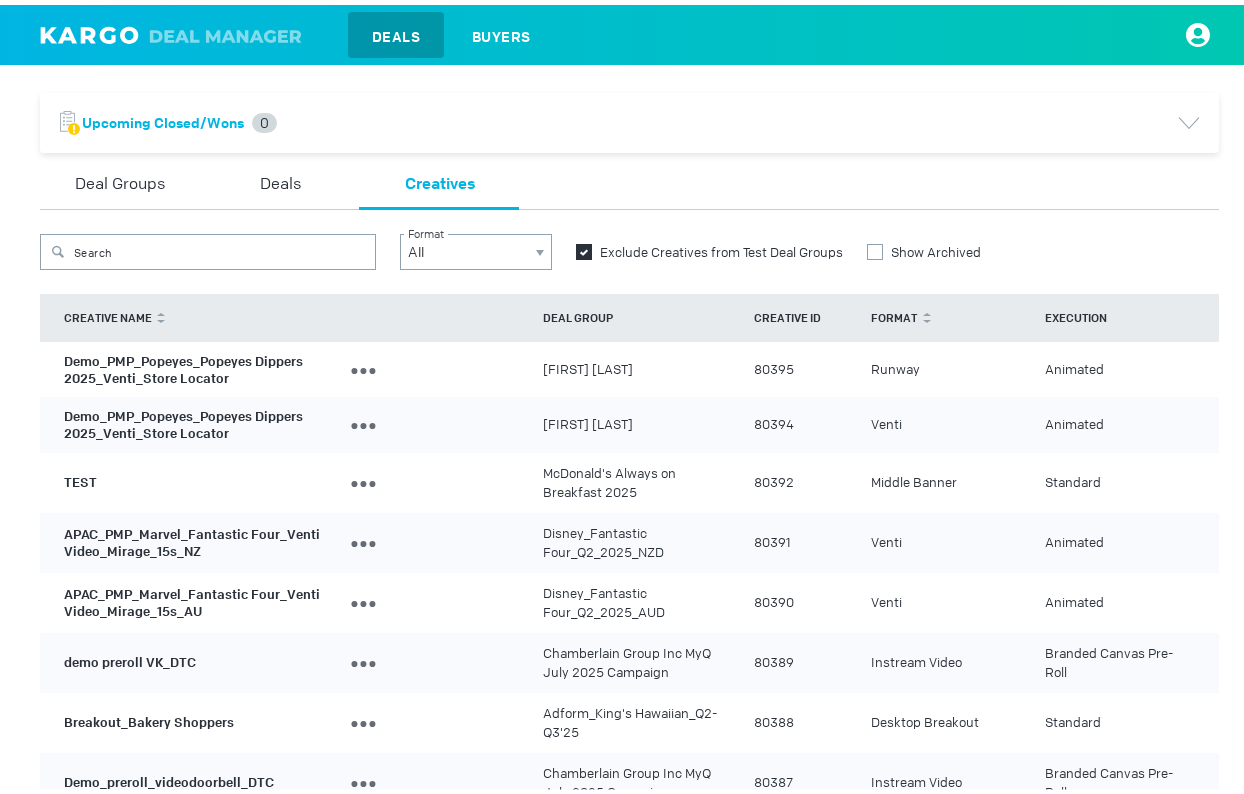 click on "Demo_PMP_Popeyes_Popeyes Dippers 2025_Venti_Store Locator" at bounding box center (183, 365) 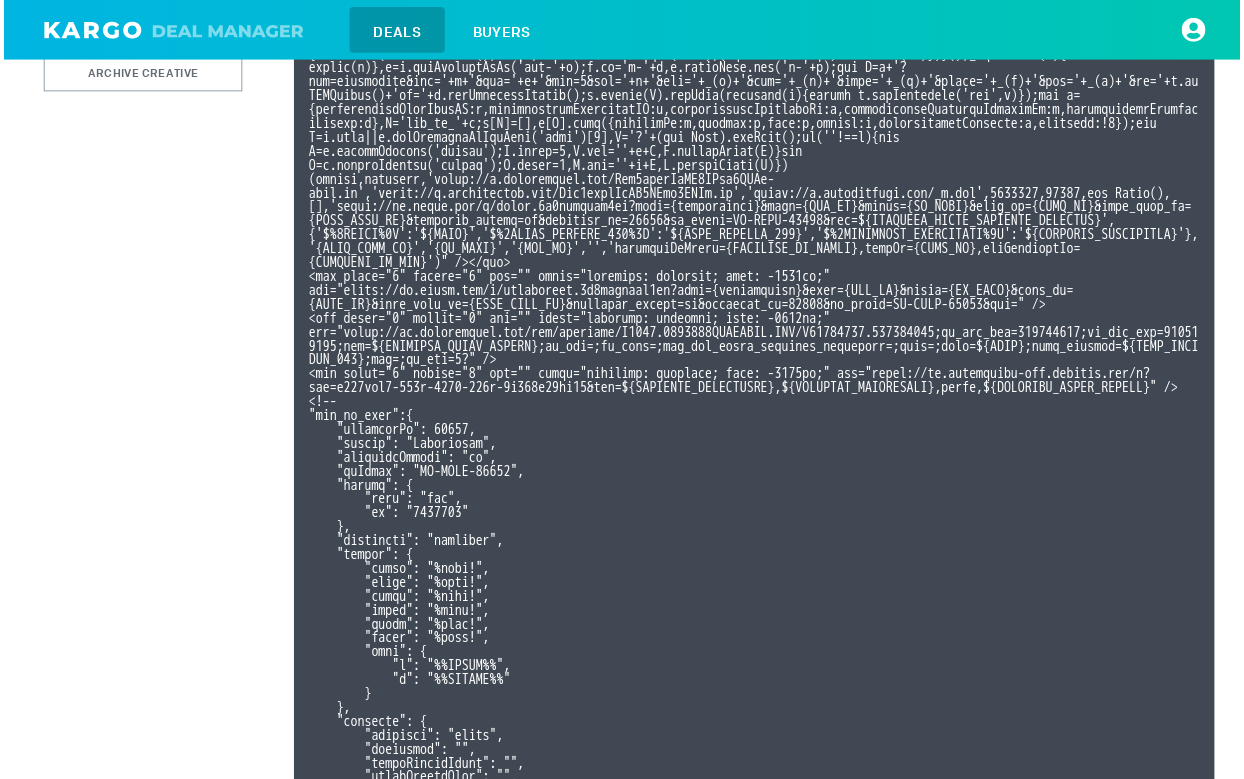 scroll, scrollTop: 0, scrollLeft: 0, axis: both 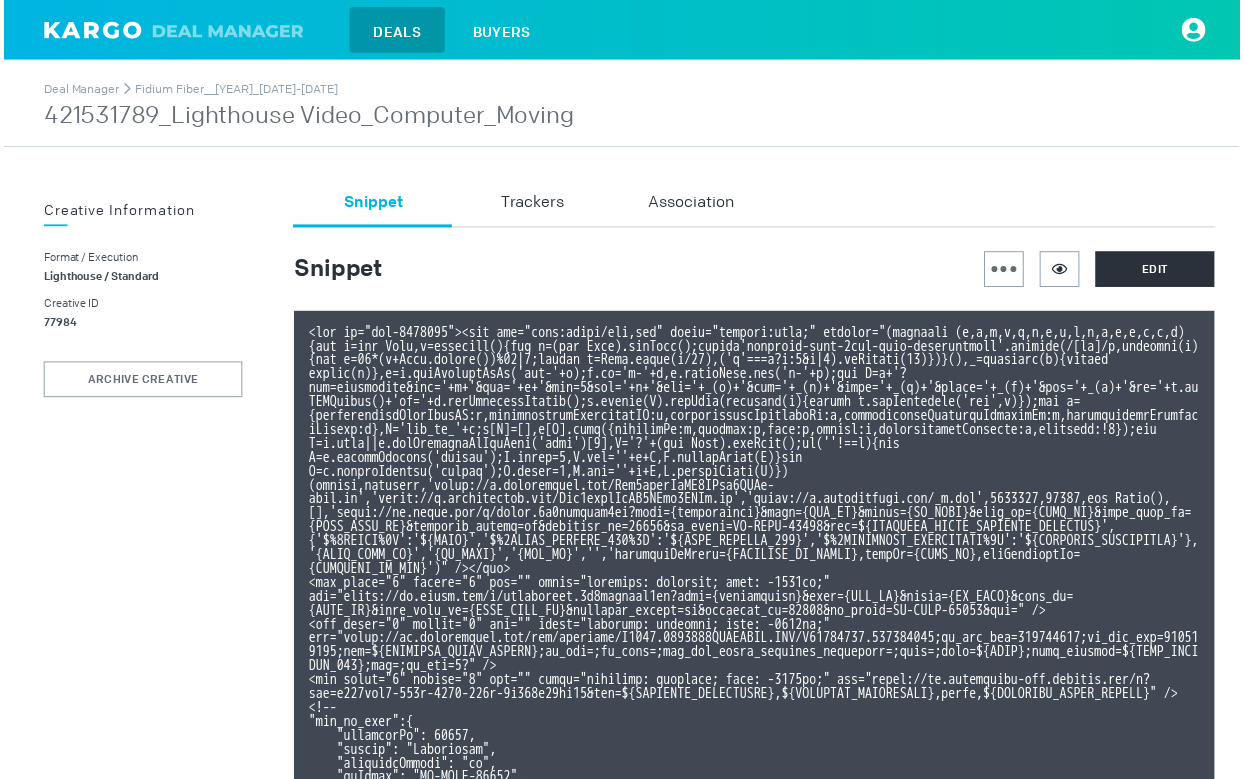 click at bounding box center (755, 740) 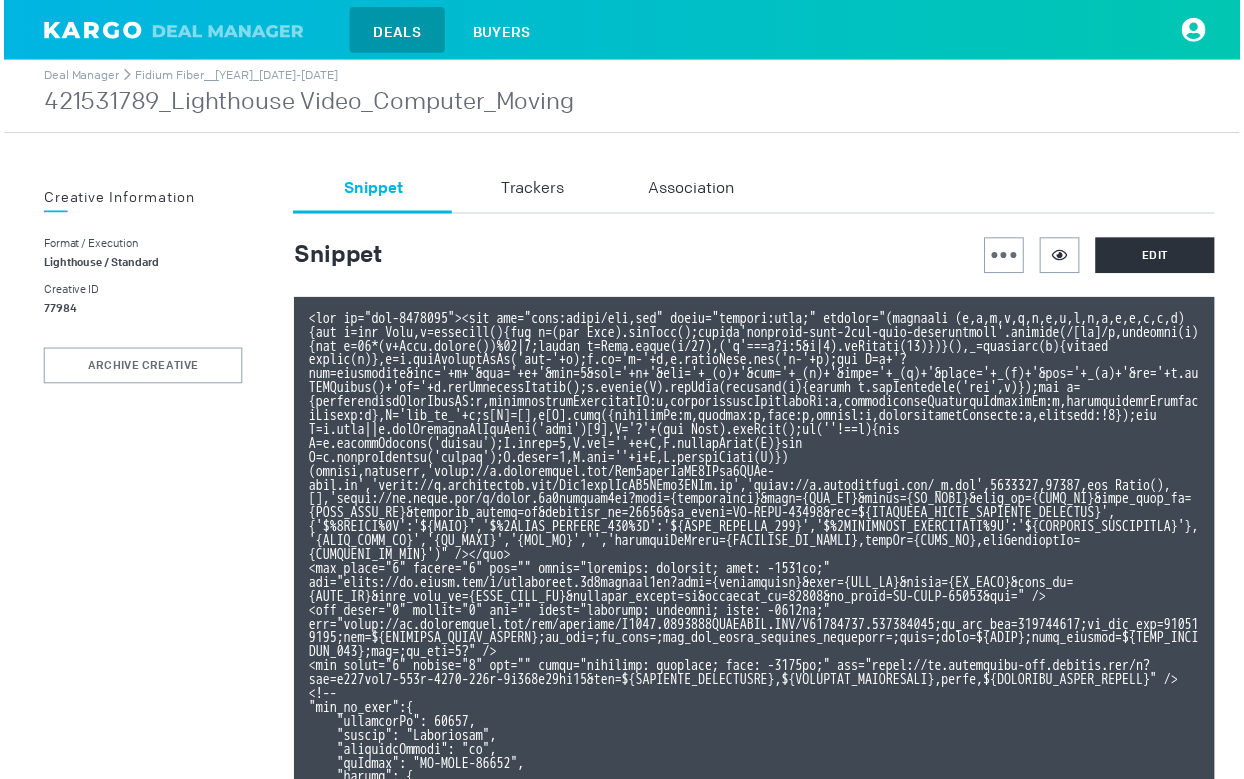 scroll, scrollTop: 8, scrollLeft: 0, axis: vertical 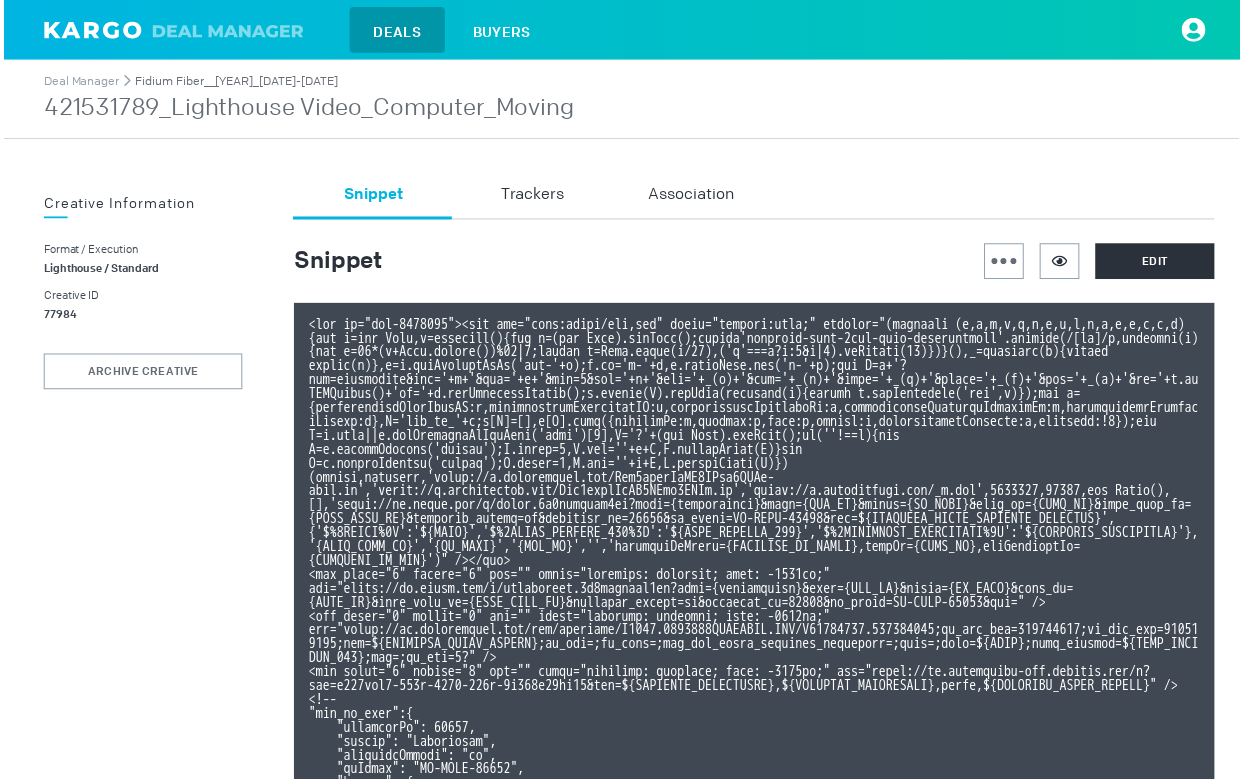click on "Fidium Fiber__2025_5/1/2025-12/31/2025" at bounding box center (234, 82) 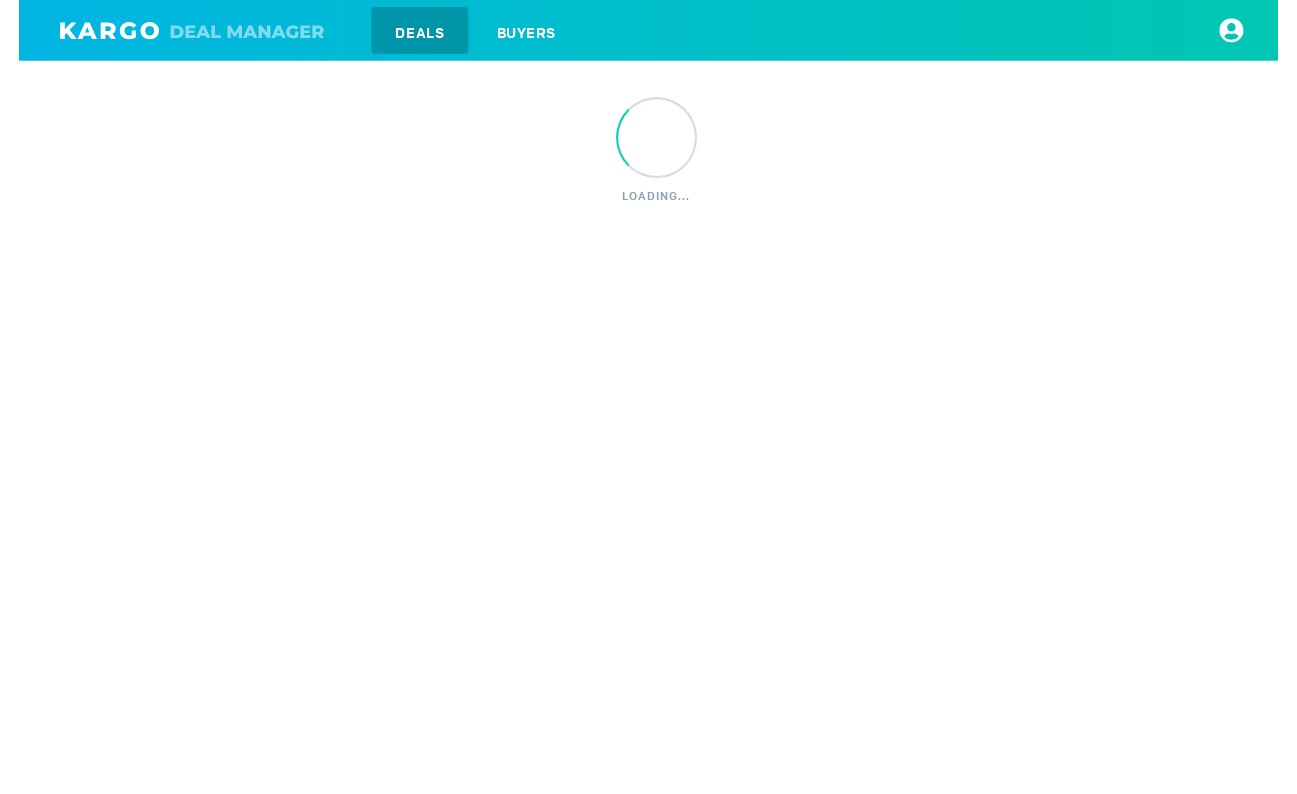 scroll, scrollTop: 0, scrollLeft: 0, axis: both 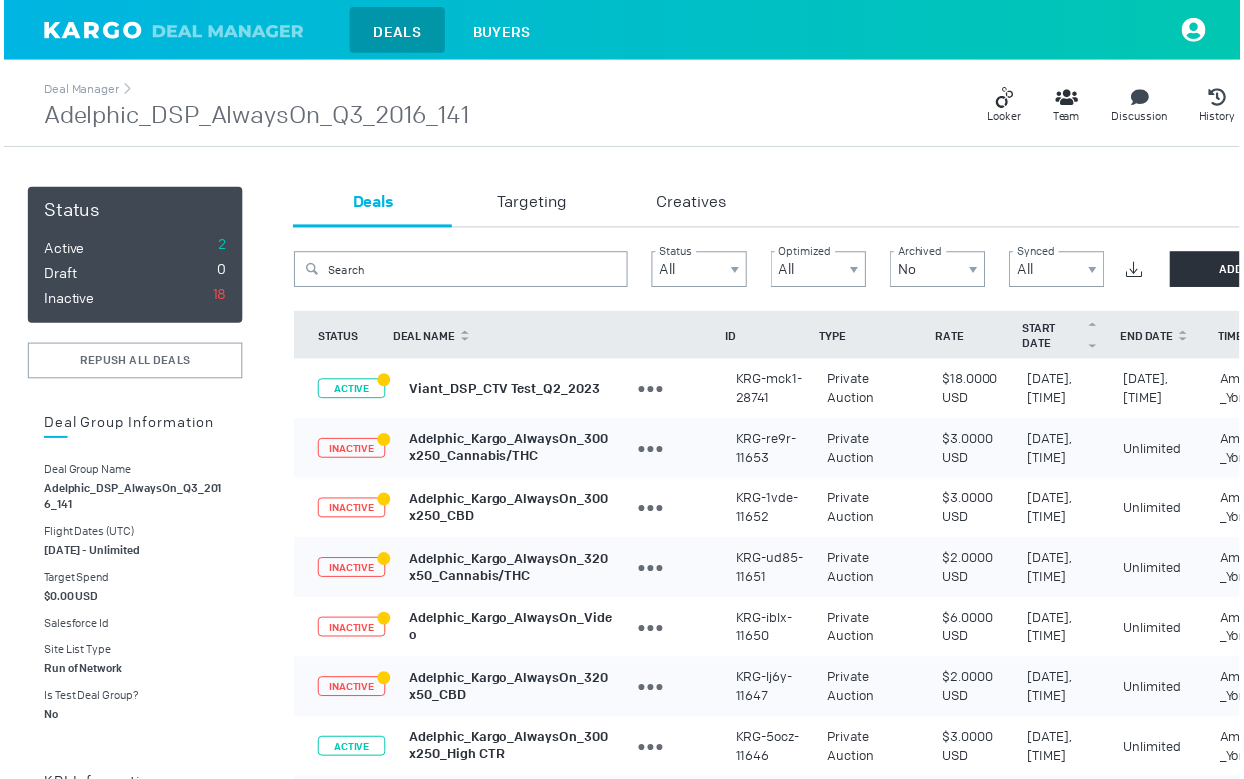 click on "Viant_DSP_CTV Test_Q2_2023" at bounding box center (504, 390) 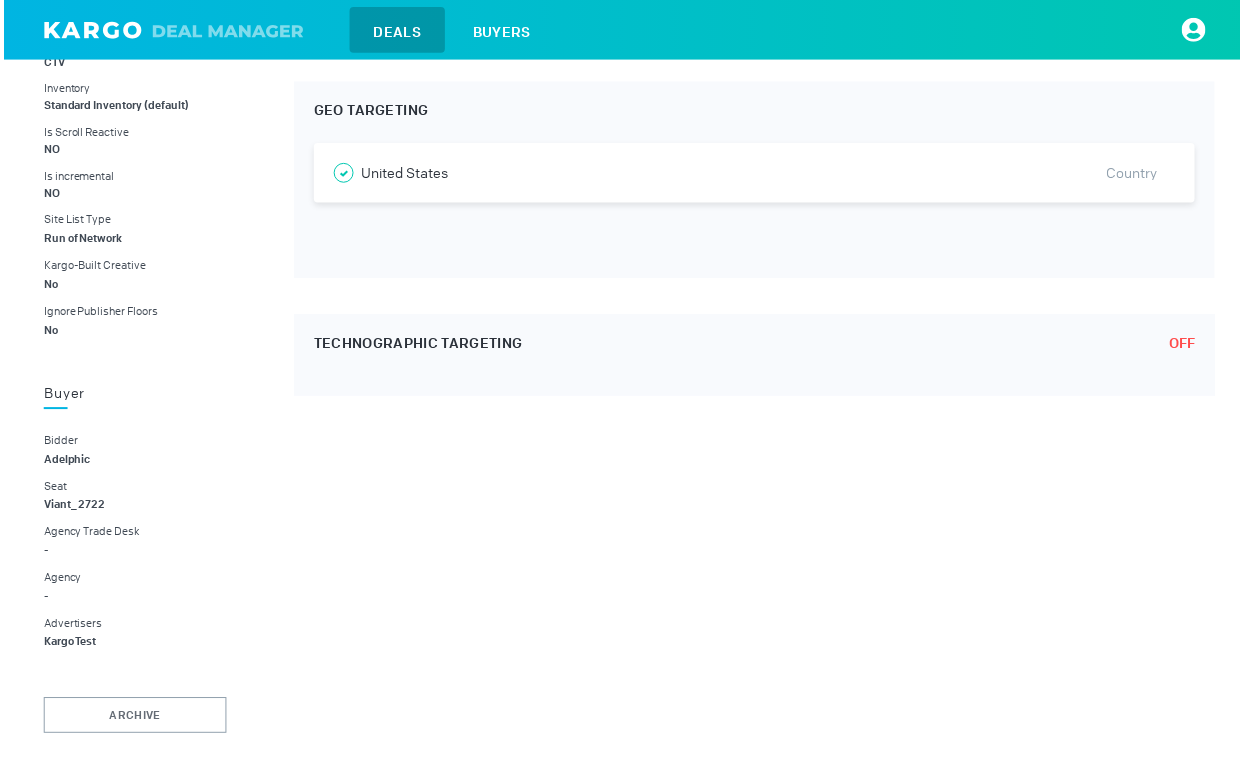 scroll, scrollTop: 0, scrollLeft: 0, axis: both 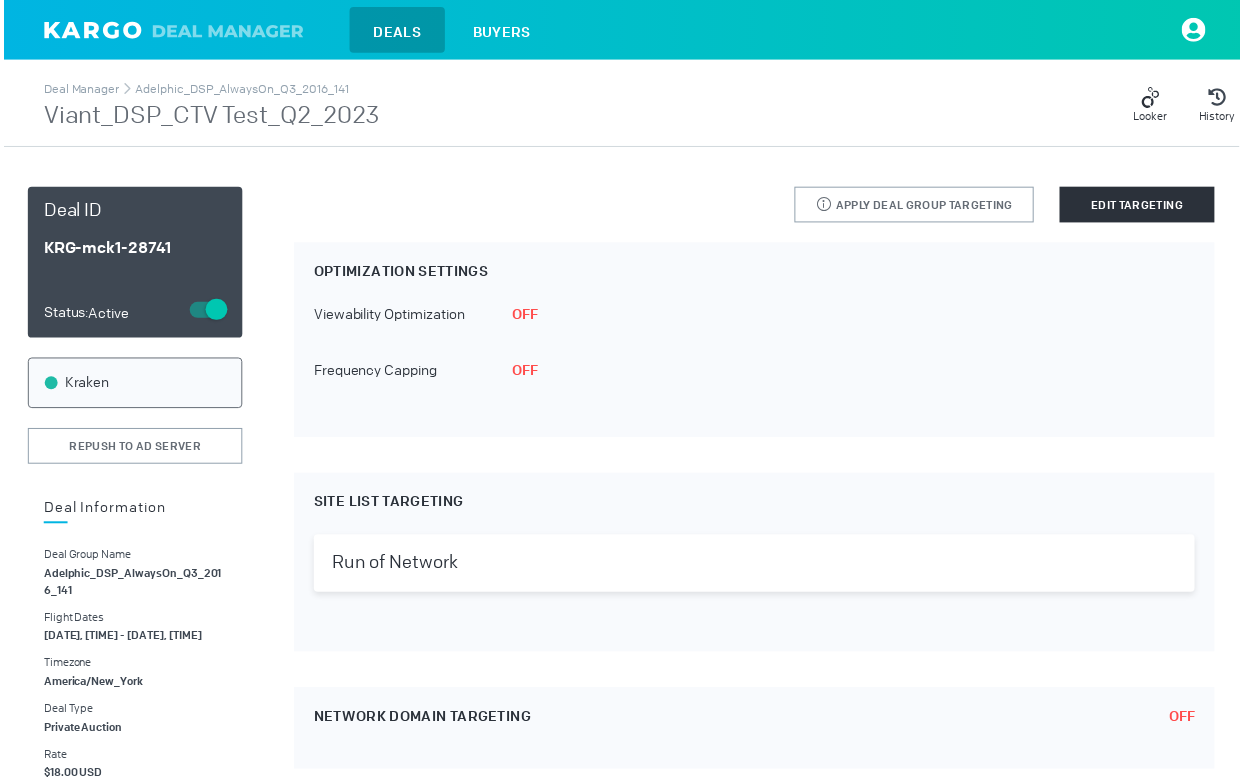 click on "Deal Manager Adelphic_DSP_AlwaysOn_Q3_2016_141 Viant_DSP_CTV Test_Q2_2023  Looker History  Deal ID  KRG-mck1-28741  Status:   Active  yes Synced with Kraken Kraken  Repush to Ad Server  yes Deal Information Edit Deal Group Name Adelphic_DSP_AlwaysOn_Q3_2016_141 Flight Dates  Apr 25, 2023, 12:00 AM - Sep 1, 2023, 11:59 PM  Timezone  America/New_York  Deal Type Private Auction Rate  $18.00 USD  Target Spend  $1,000.00 USD  Salesforce Id - Format Video Video Units  Instream Video  Execution Standard Platforms  CTV  Inventory  Standard Inventory (default)  Is Scroll Reactive  NO  Is incremental  NO  Site List Type  Run of Network  Kargo-Built Creative No Ignore Publisher Floors No Buyer Bidder Adelphic Seat Viant_ 2722 Agency Trade Desk - Agency - Advertisers Kargo Test  Archive  Only targeting that is applicable to this deal channel type will be applied from the deal group. Apply Deal Group Targeting Edit Targeting Optimization Settings Viewability Optimization  OFF  Frequency Capping  OFF  Site List Targeting" at bounding box center [629, 903] 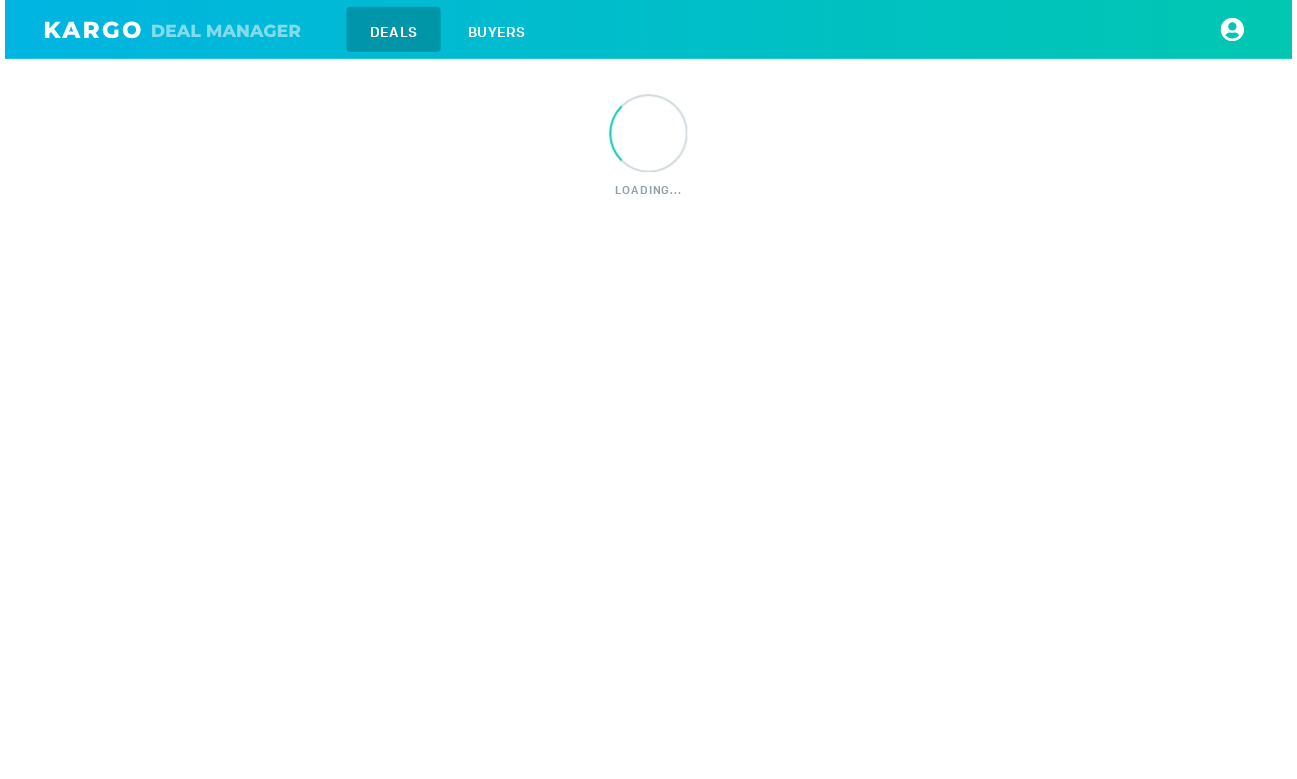 scroll, scrollTop: 0, scrollLeft: 0, axis: both 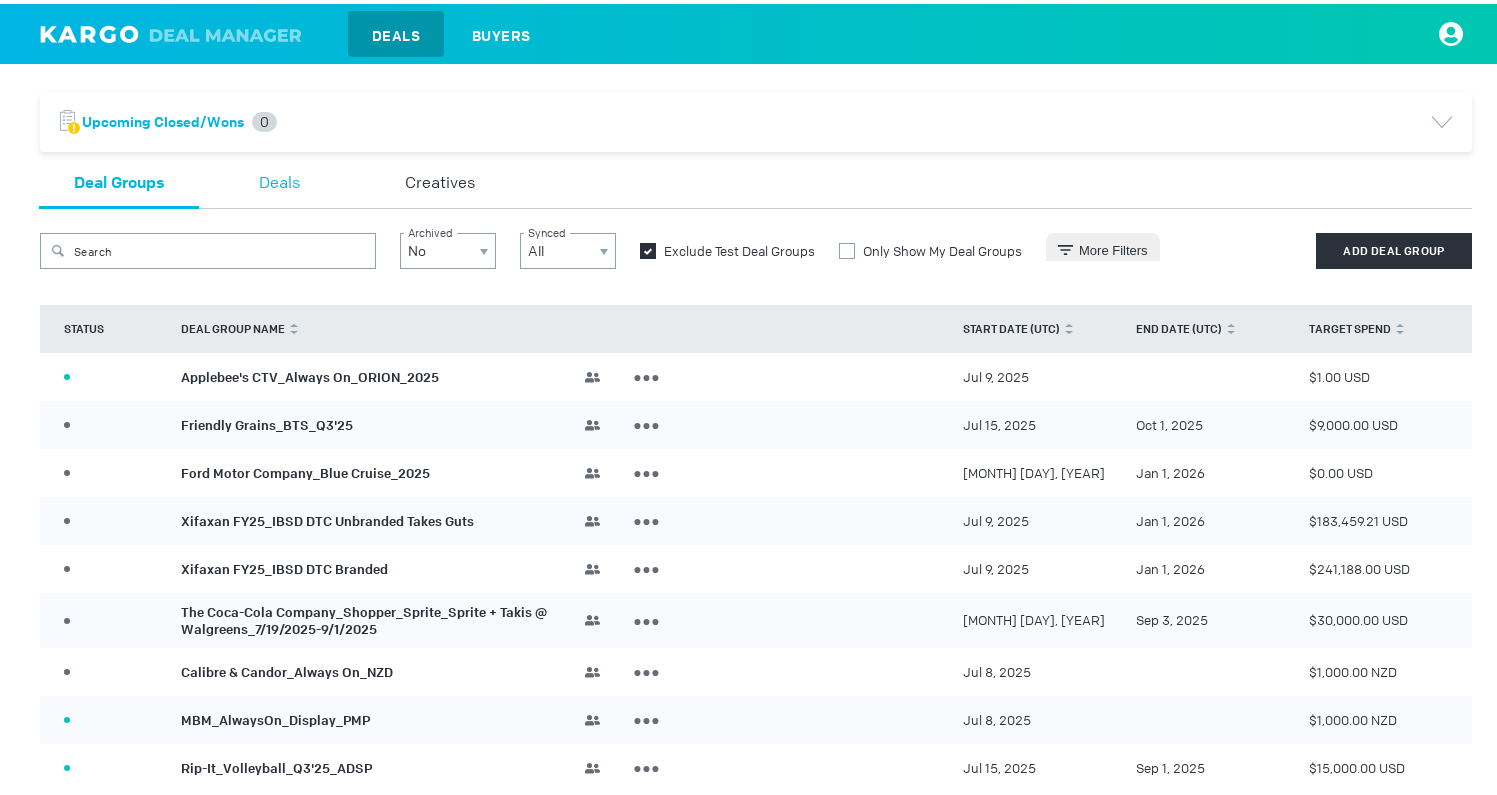 click on "Deals" at bounding box center [280, 184] 